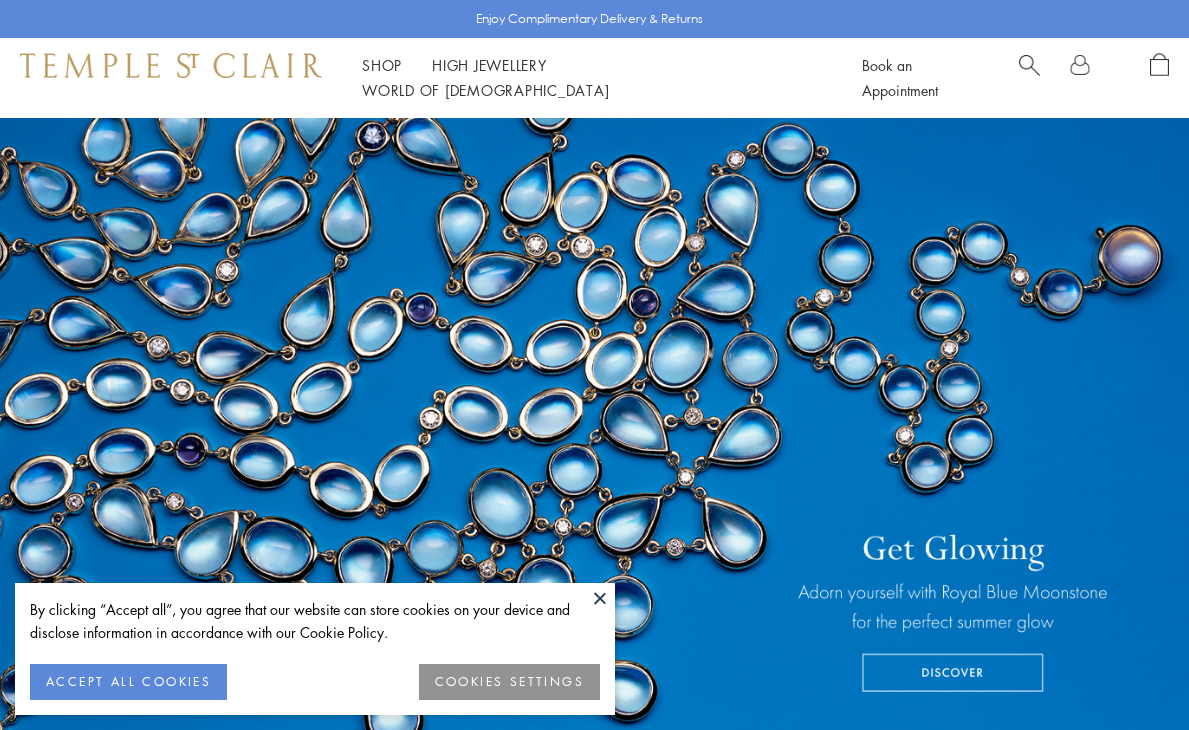 scroll, scrollTop: 0, scrollLeft: 0, axis: both 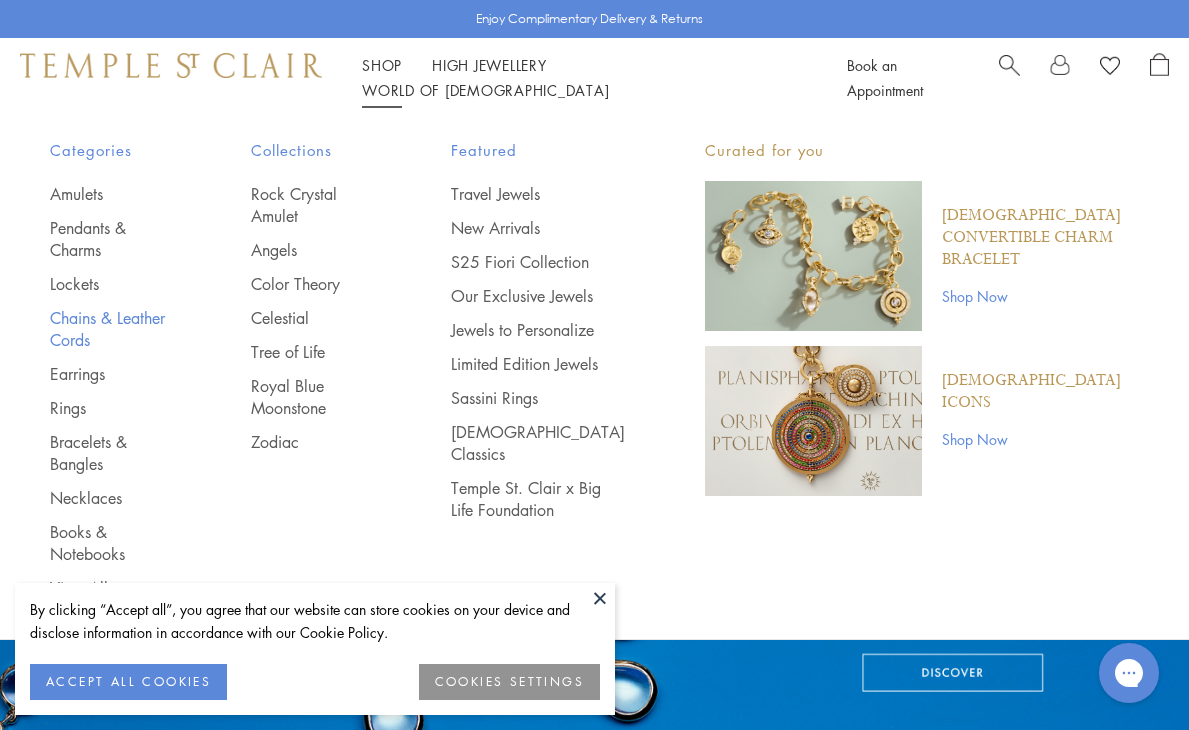 click on "Chains & Leather Cords" at bounding box center [110, 329] 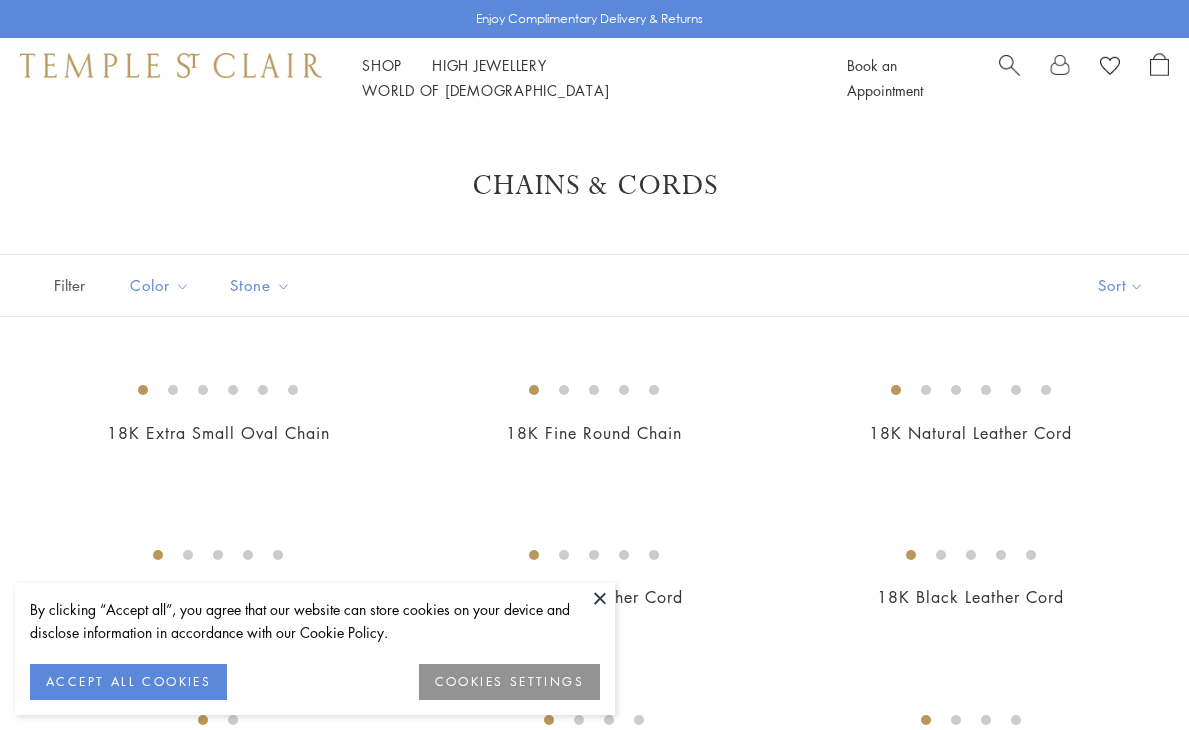 scroll, scrollTop: 0, scrollLeft: 0, axis: both 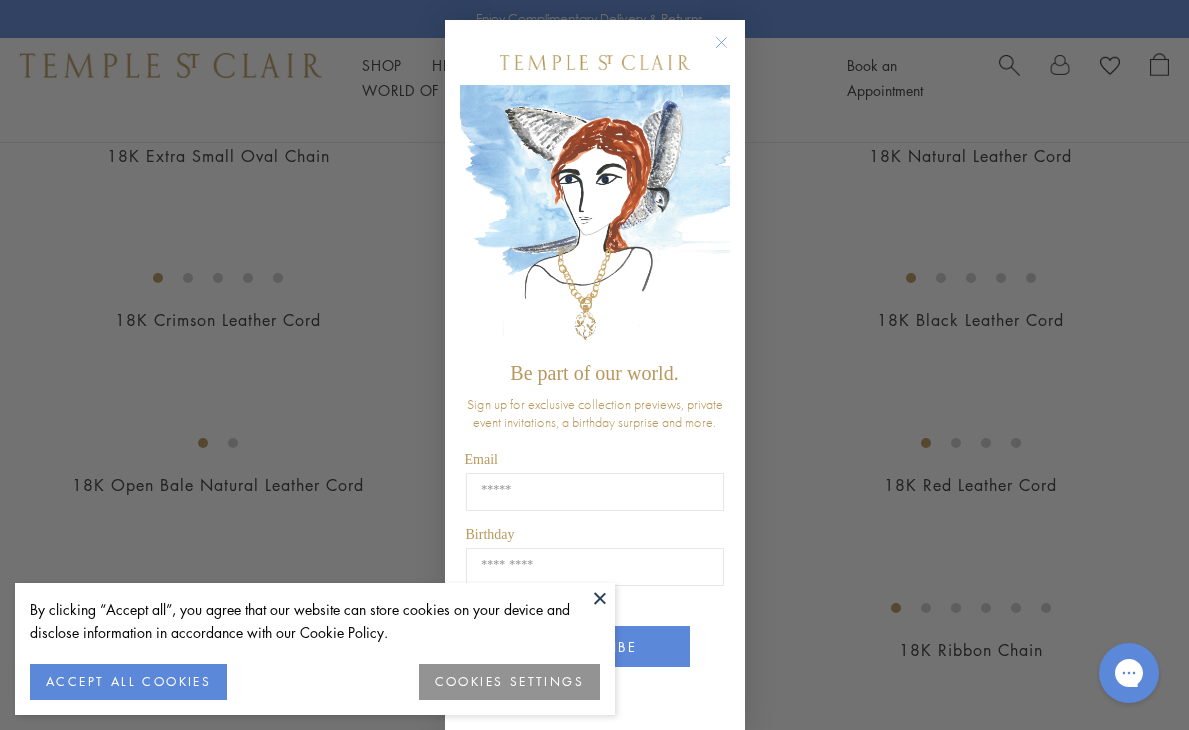 click 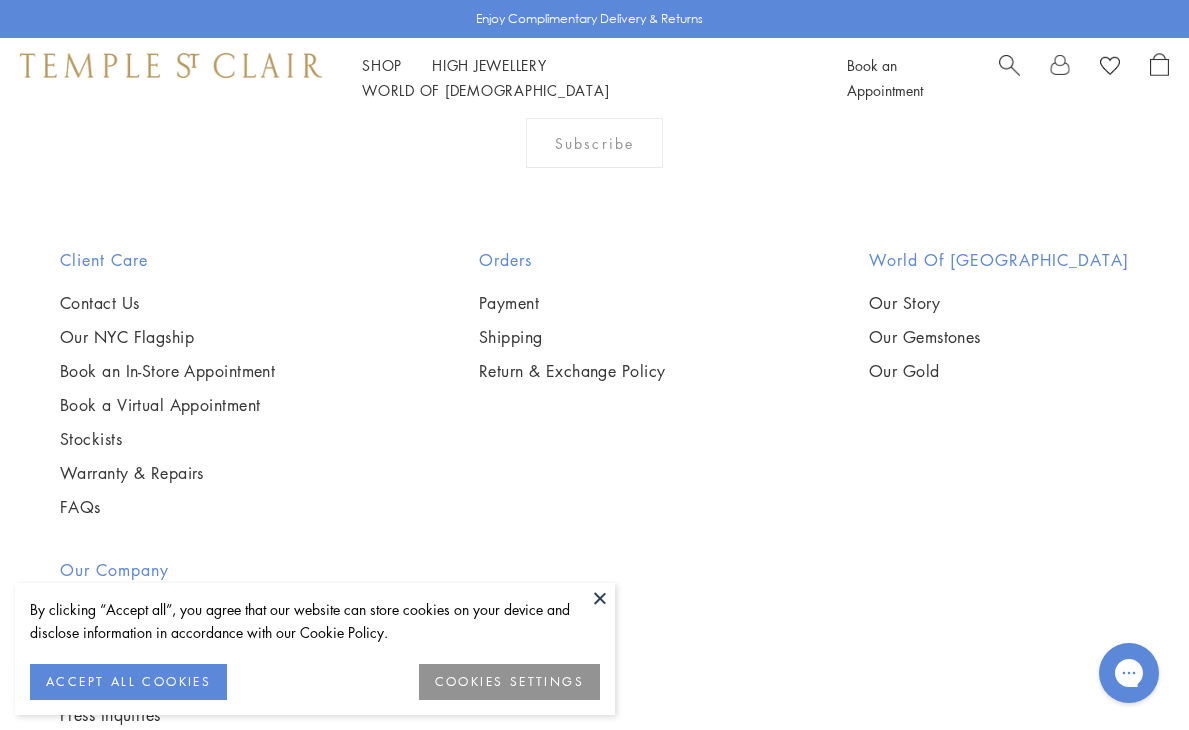 scroll, scrollTop: 1748, scrollLeft: 0, axis: vertical 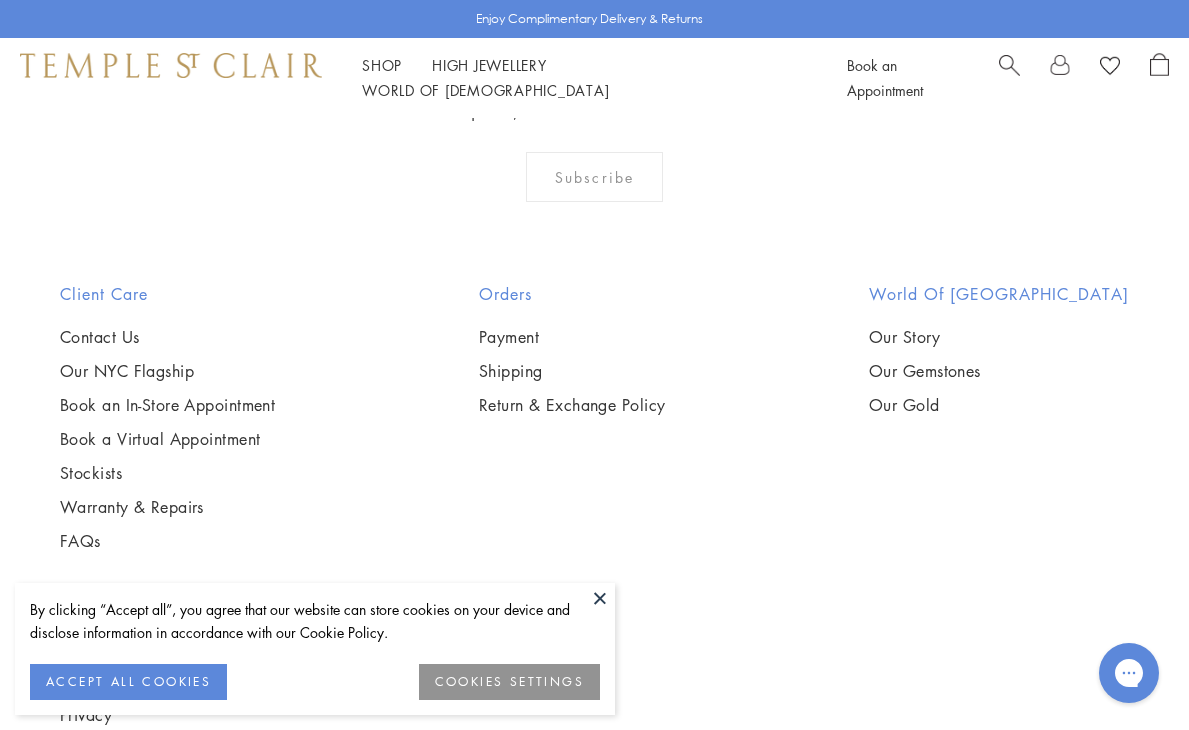 click at bounding box center [0, 0] 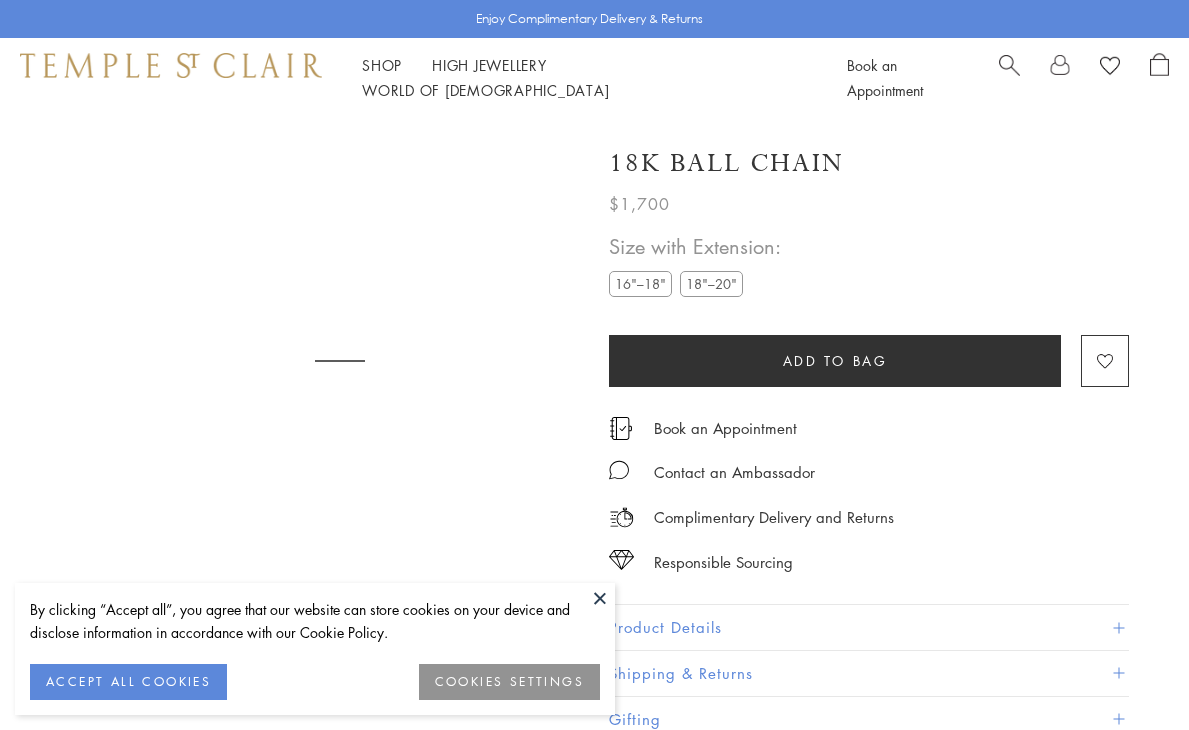 scroll, scrollTop: 0, scrollLeft: 0, axis: both 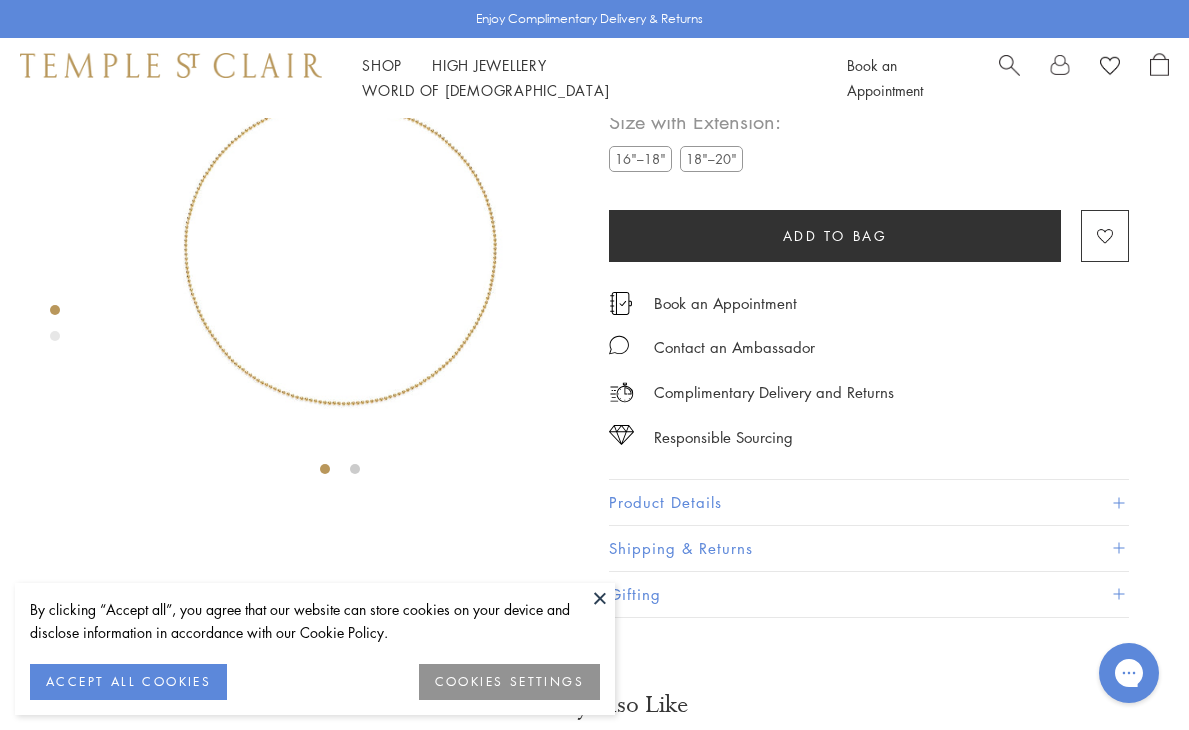 click on "16"–18"" at bounding box center [640, 159] 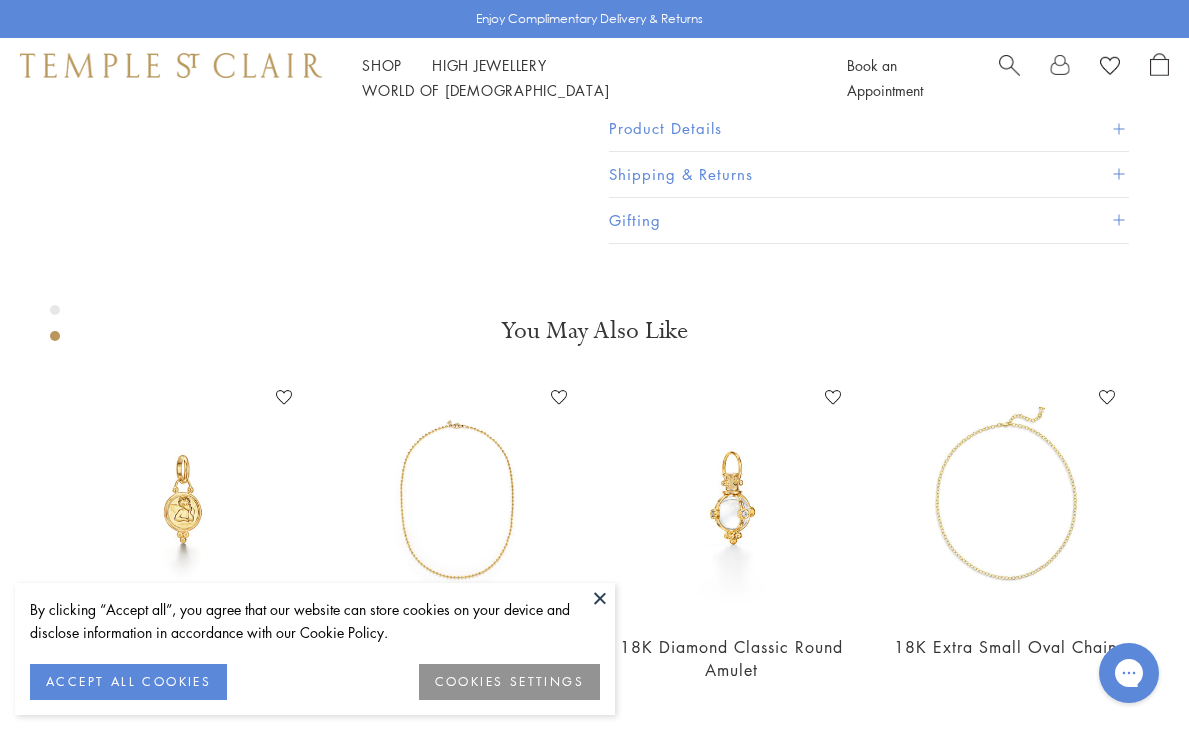 scroll, scrollTop: 502, scrollLeft: 0, axis: vertical 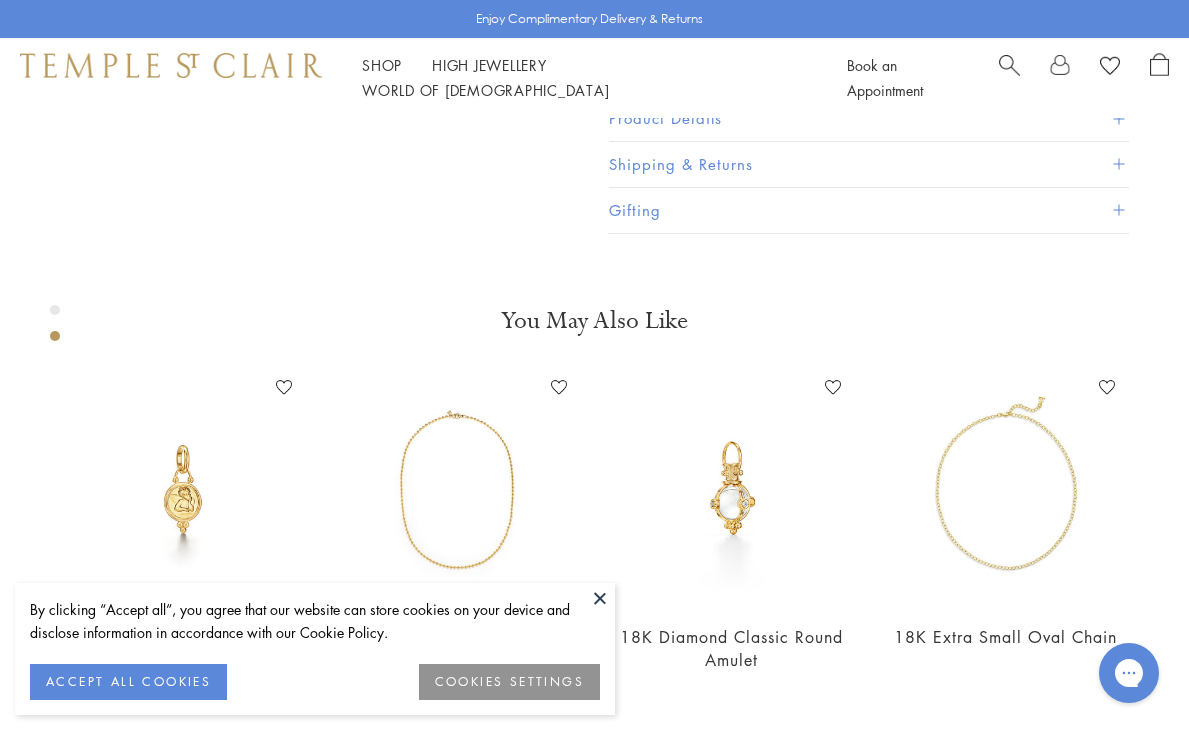 click at bounding box center (-140, -145) 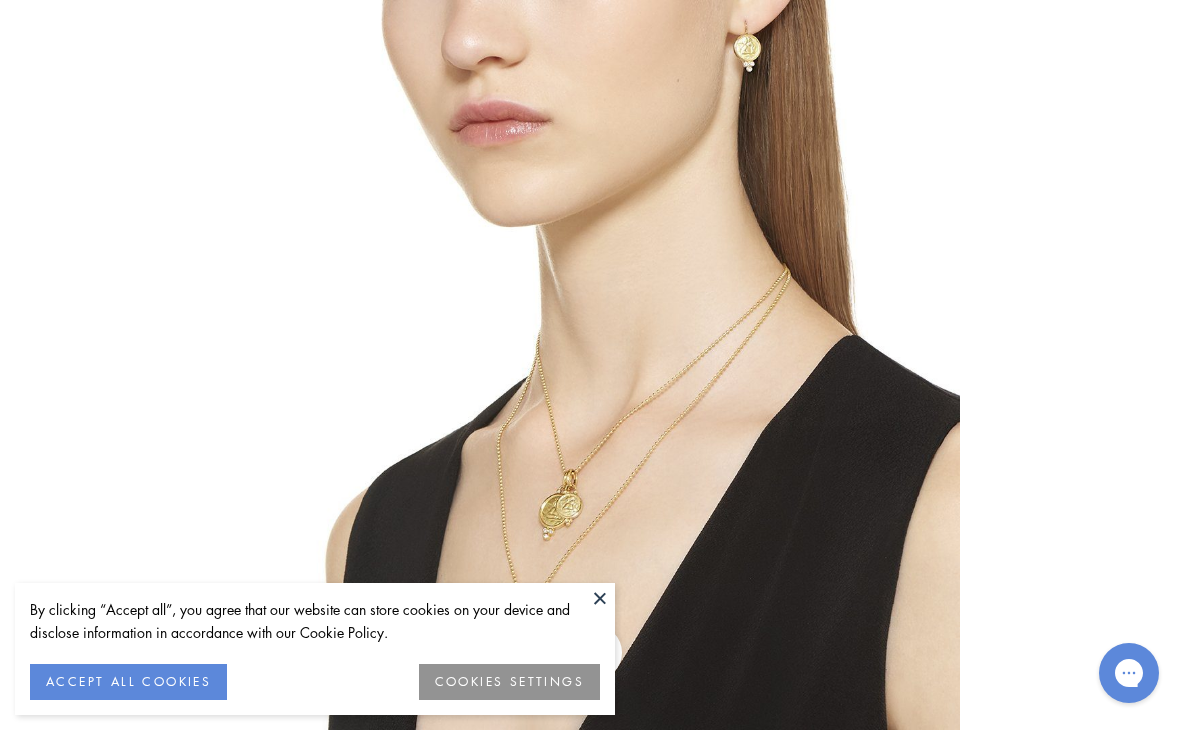 click at bounding box center (595, 365) 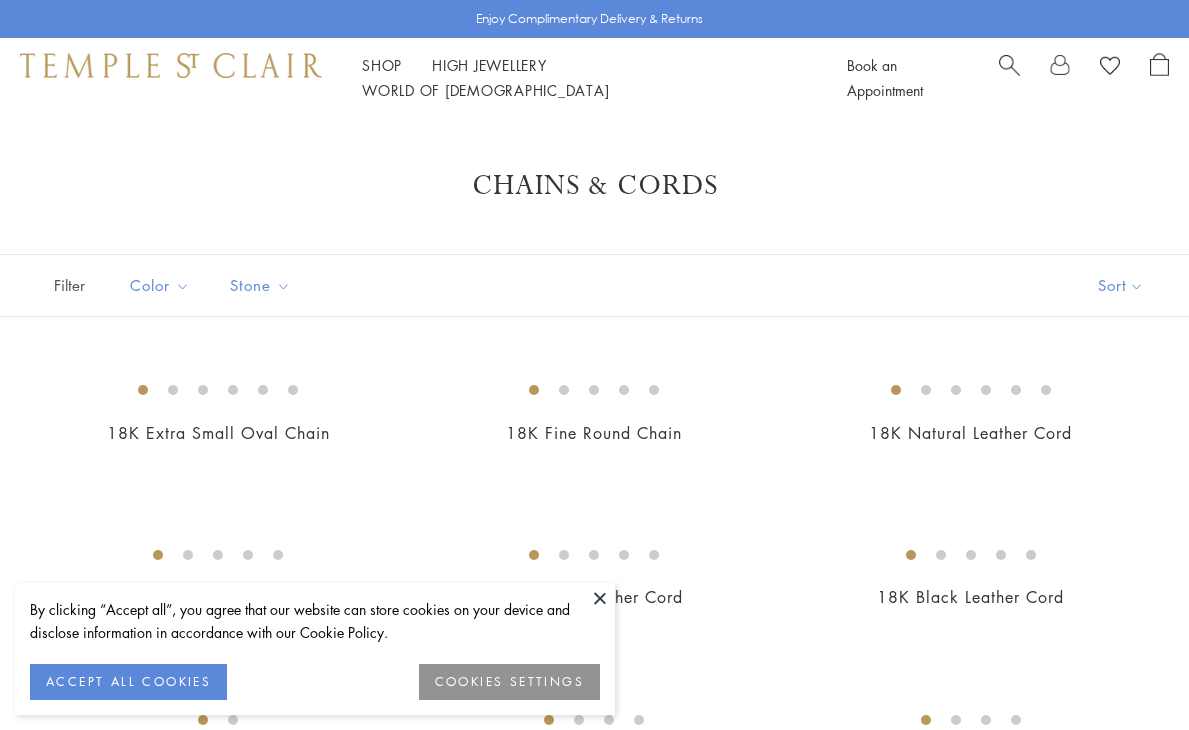 scroll, scrollTop: 1748, scrollLeft: 0, axis: vertical 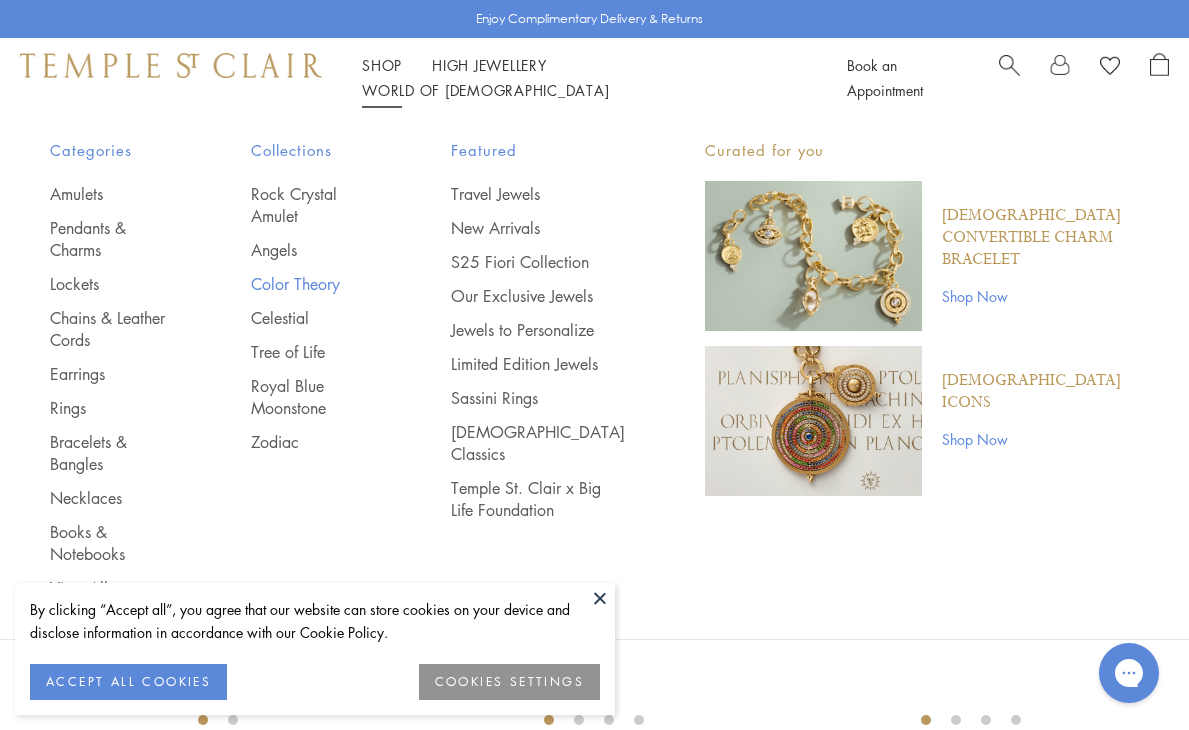 click on "Color Theory" at bounding box center [311, 284] 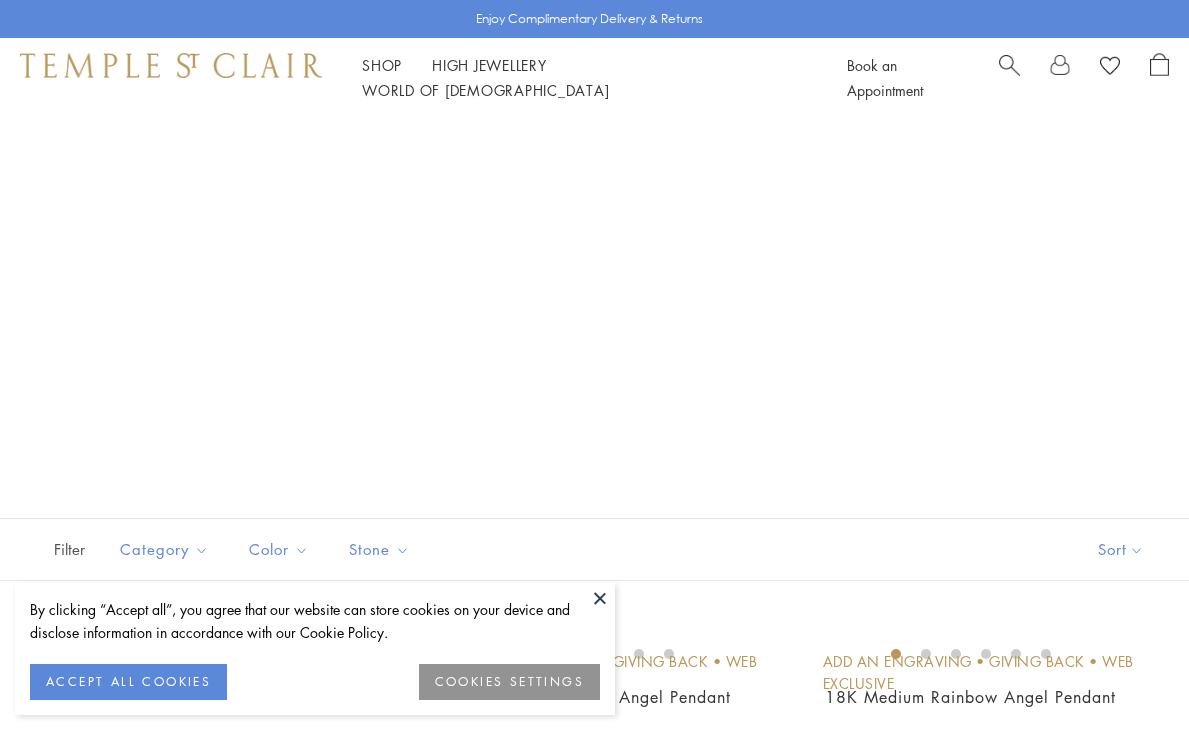 scroll, scrollTop: 0, scrollLeft: 0, axis: both 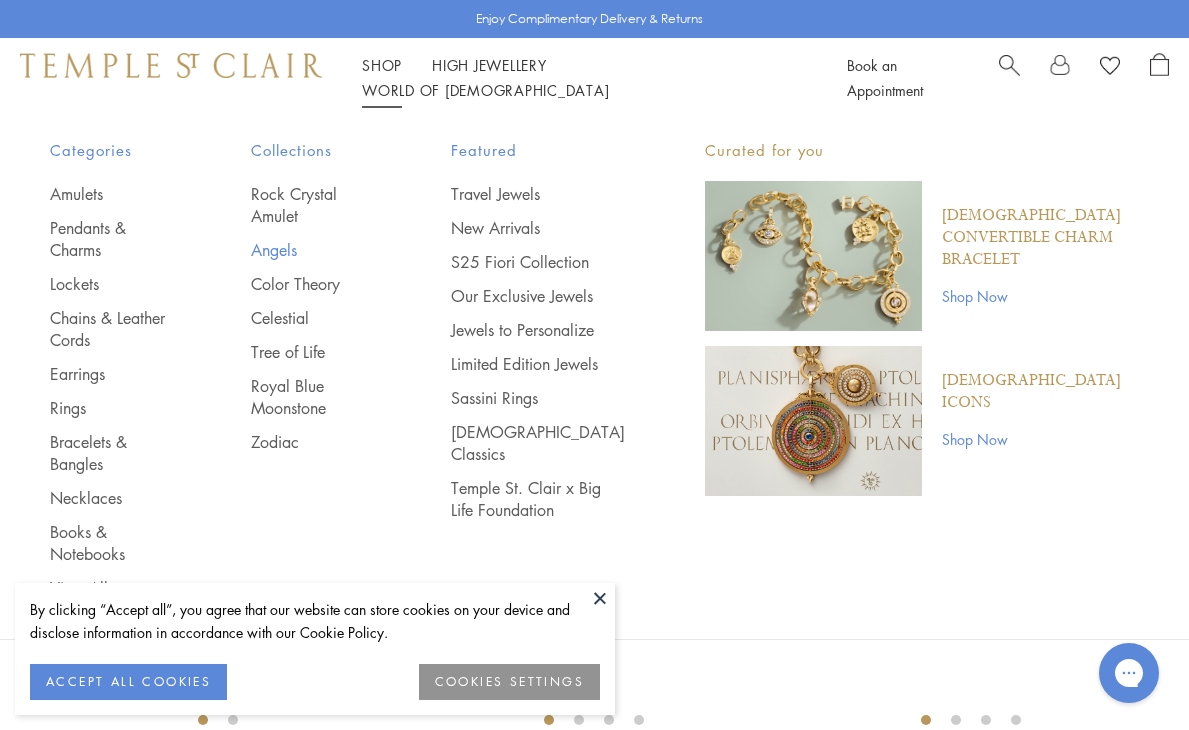 click on "Angels" at bounding box center (311, 250) 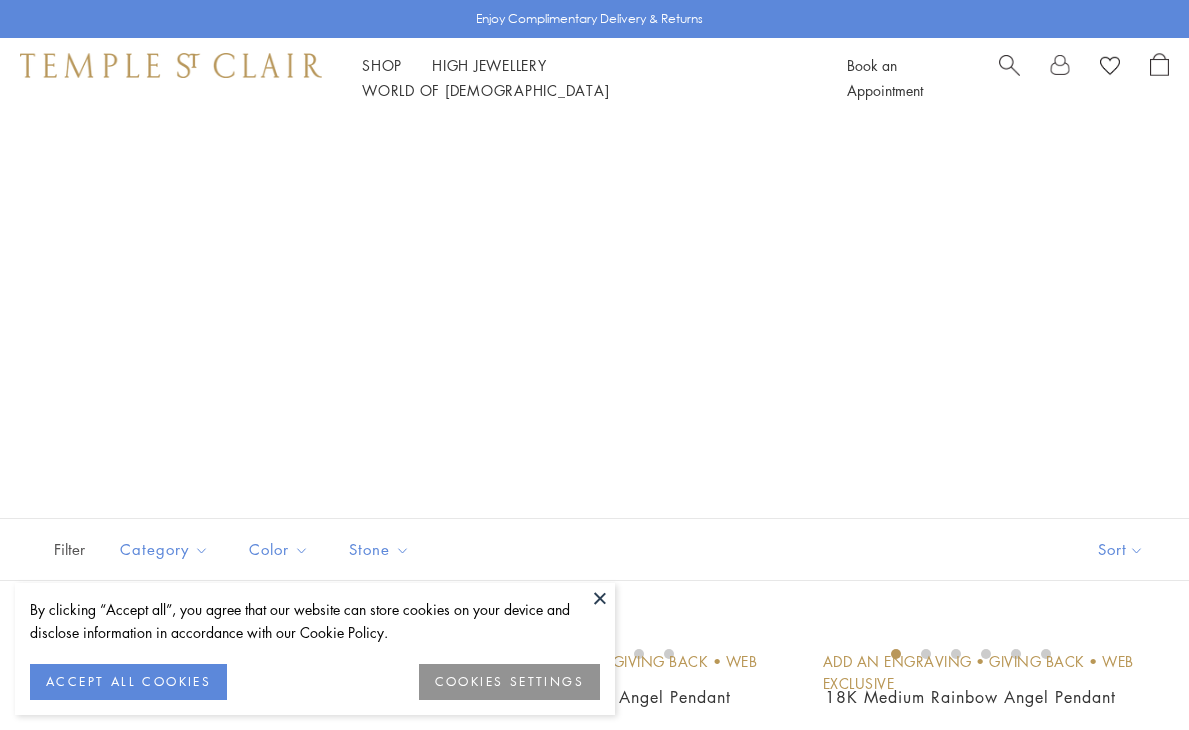scroll, scrollTop: 0, scrollLeft: 0, axis: both 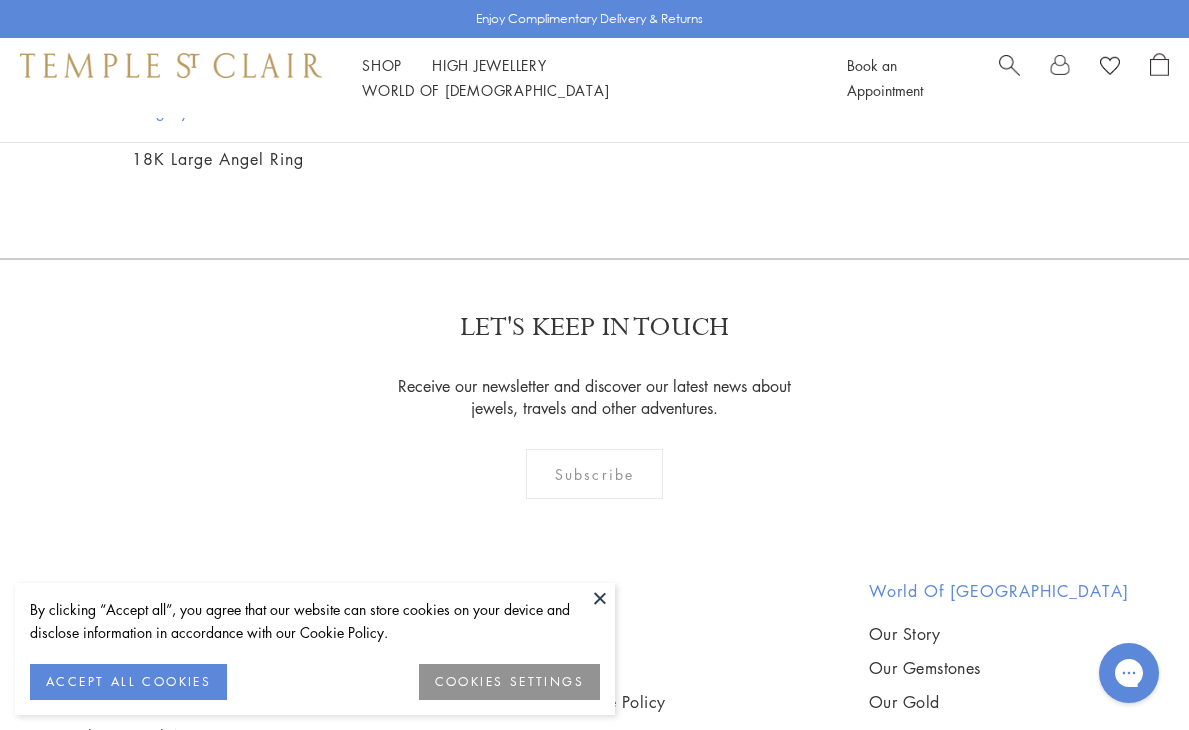 click at bounding box center (0, 0) 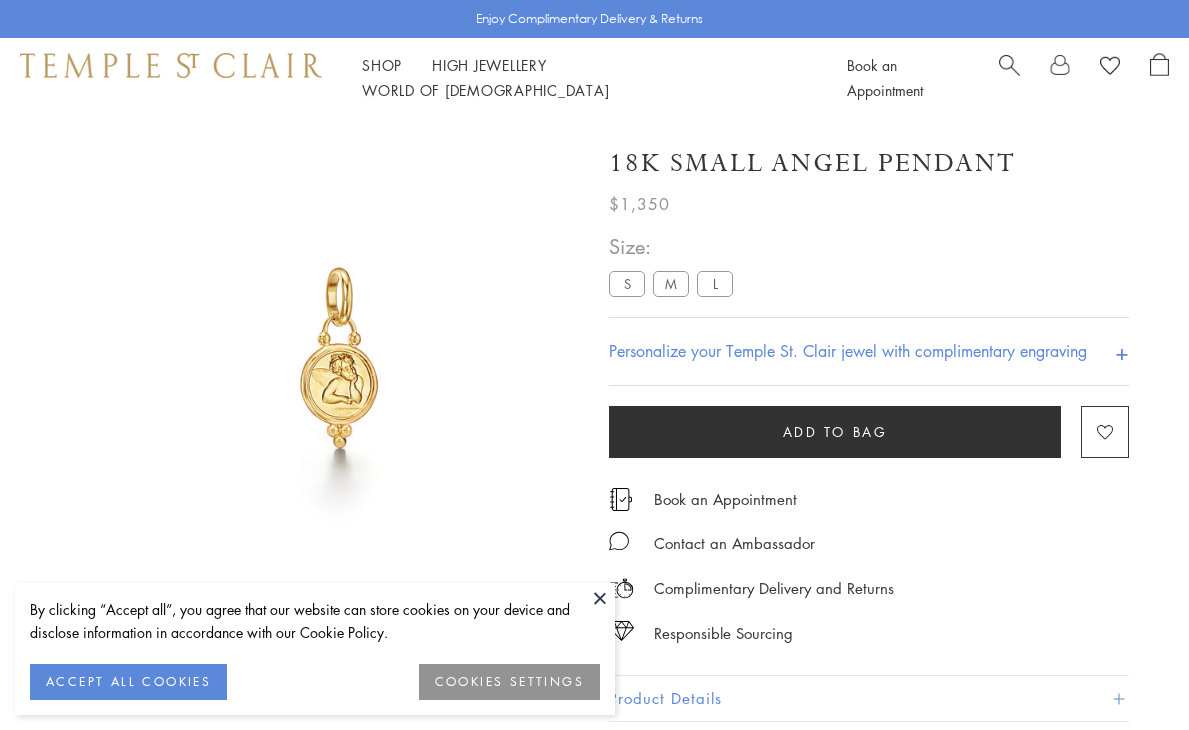 scroll, scrollTop: 0, scrollLeft: 0, axis: both 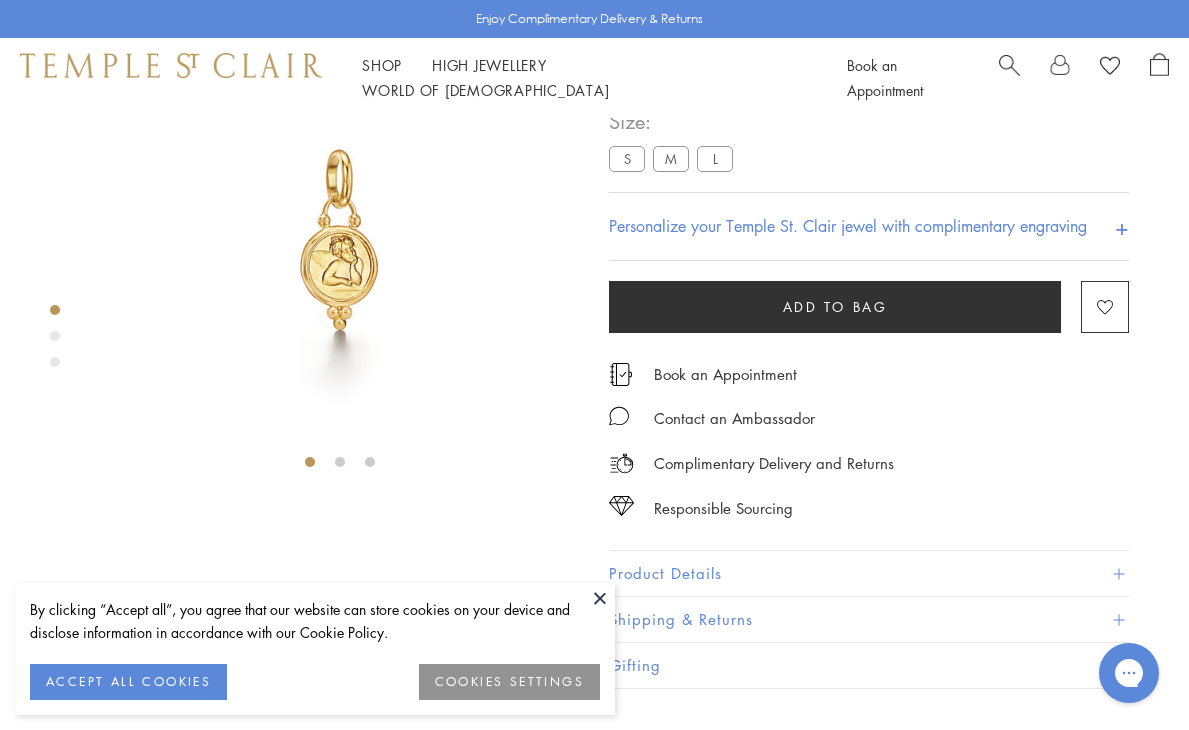 click at bounding box center (55, 336) 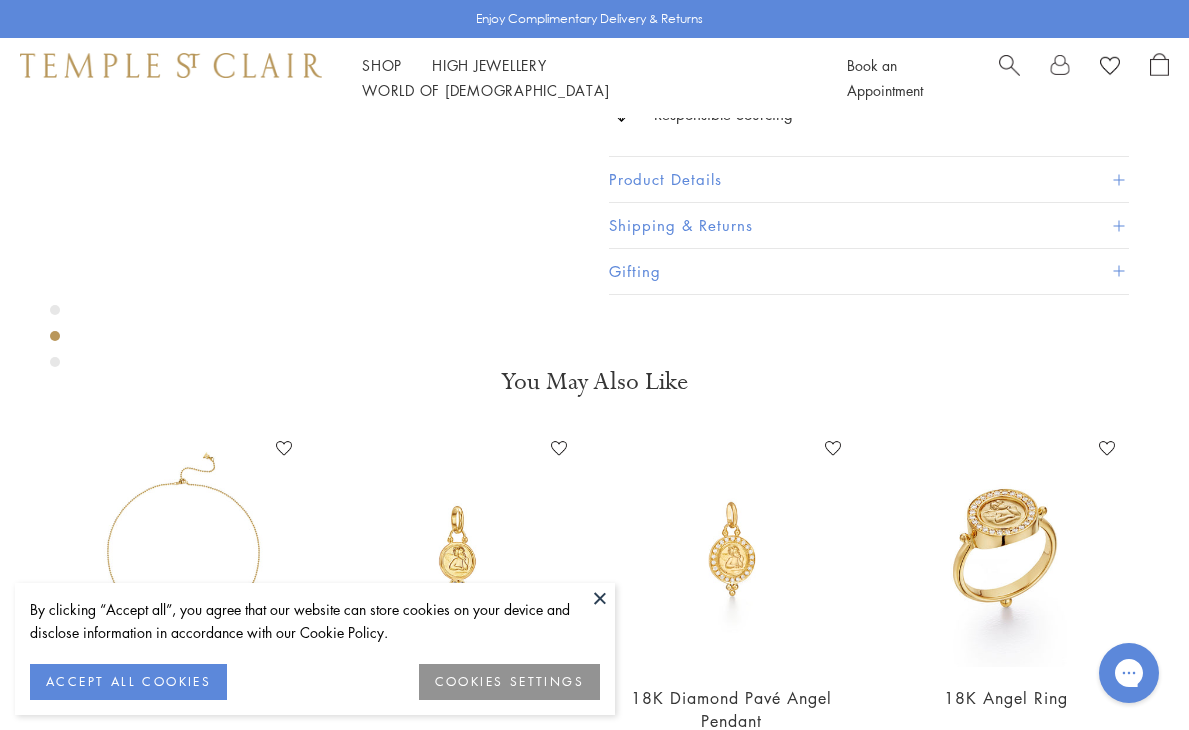scroll, scrollTop: 517, scrollLeft: 0, axis: vertical 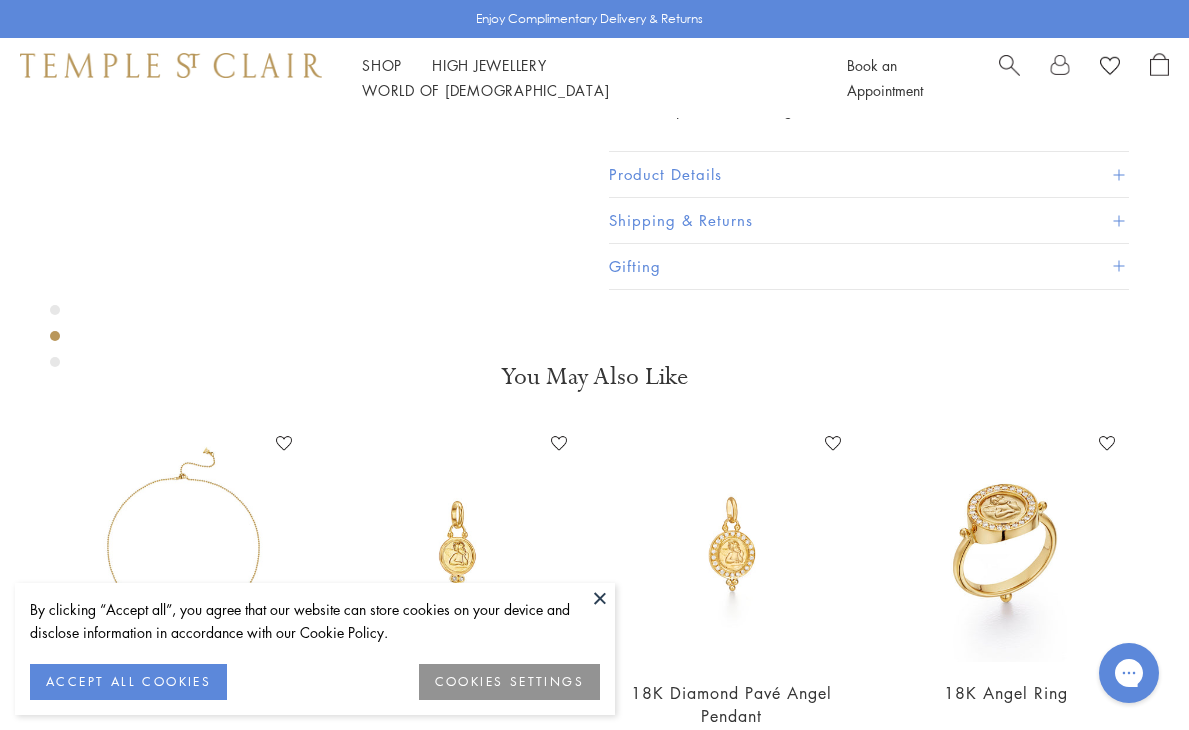 click at bounding box center [55, 341] 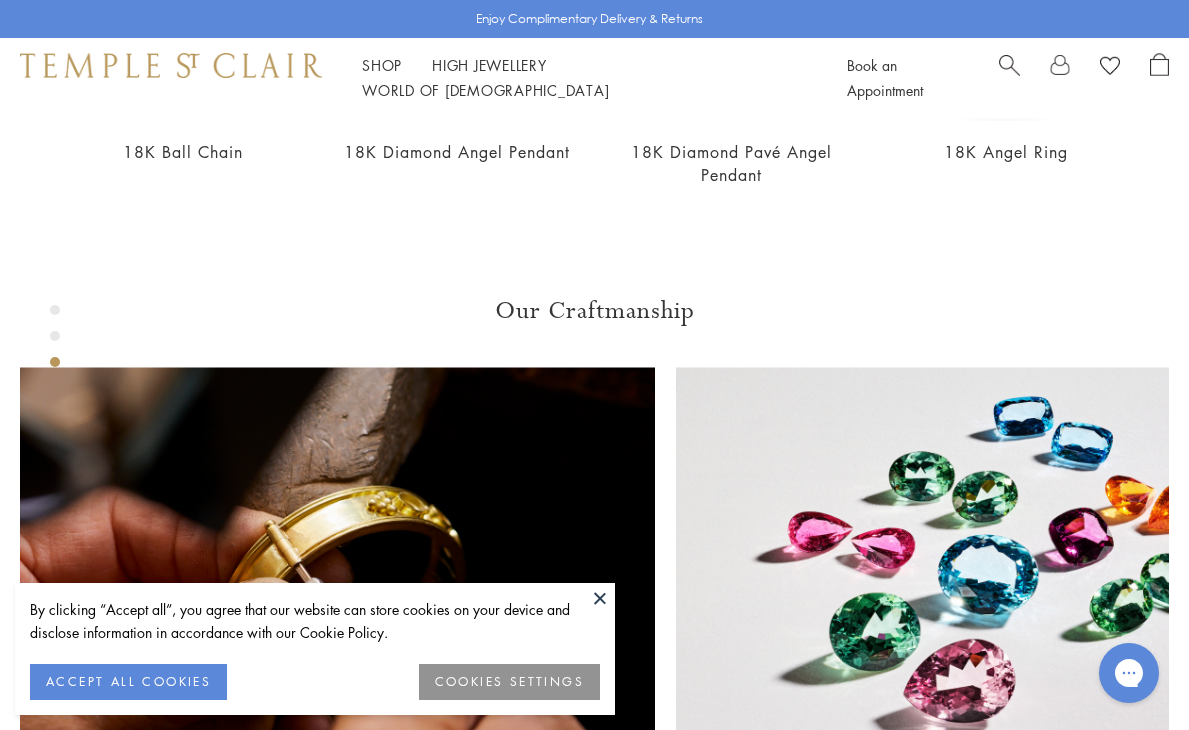 scroll, scrollTop: 1063, scrollLeft: 0, axis: vertical 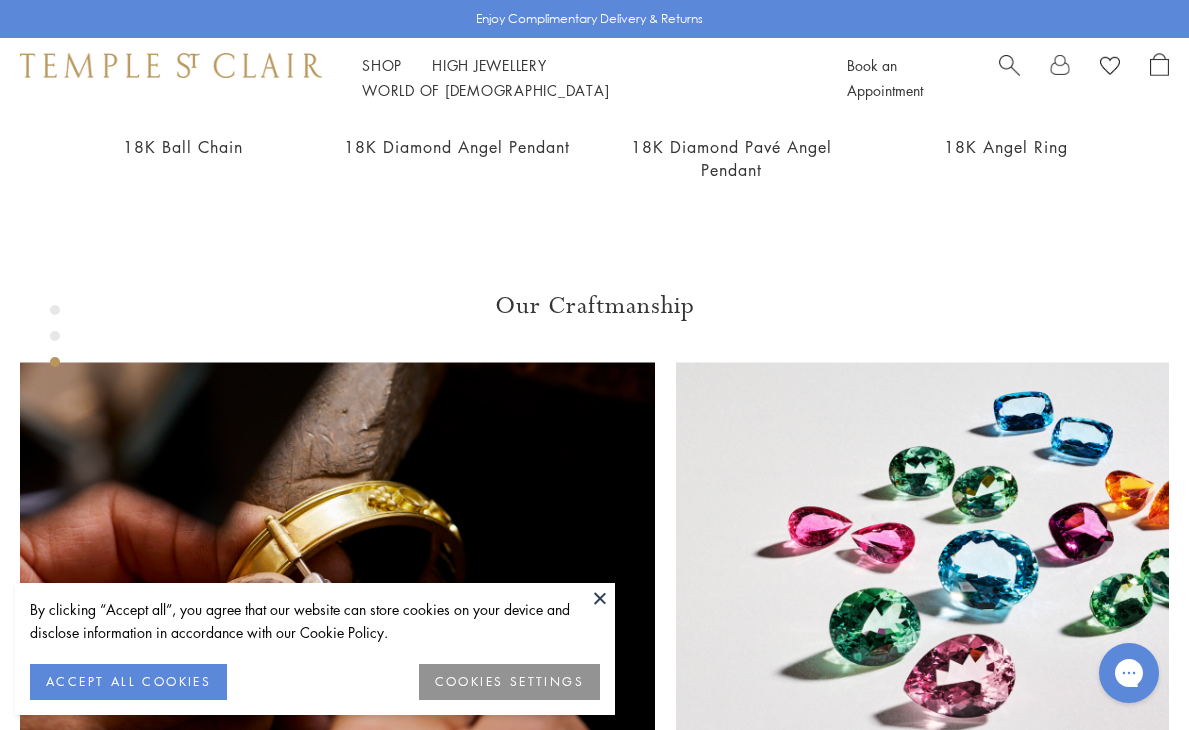 click at bounding box center (-140, -706) 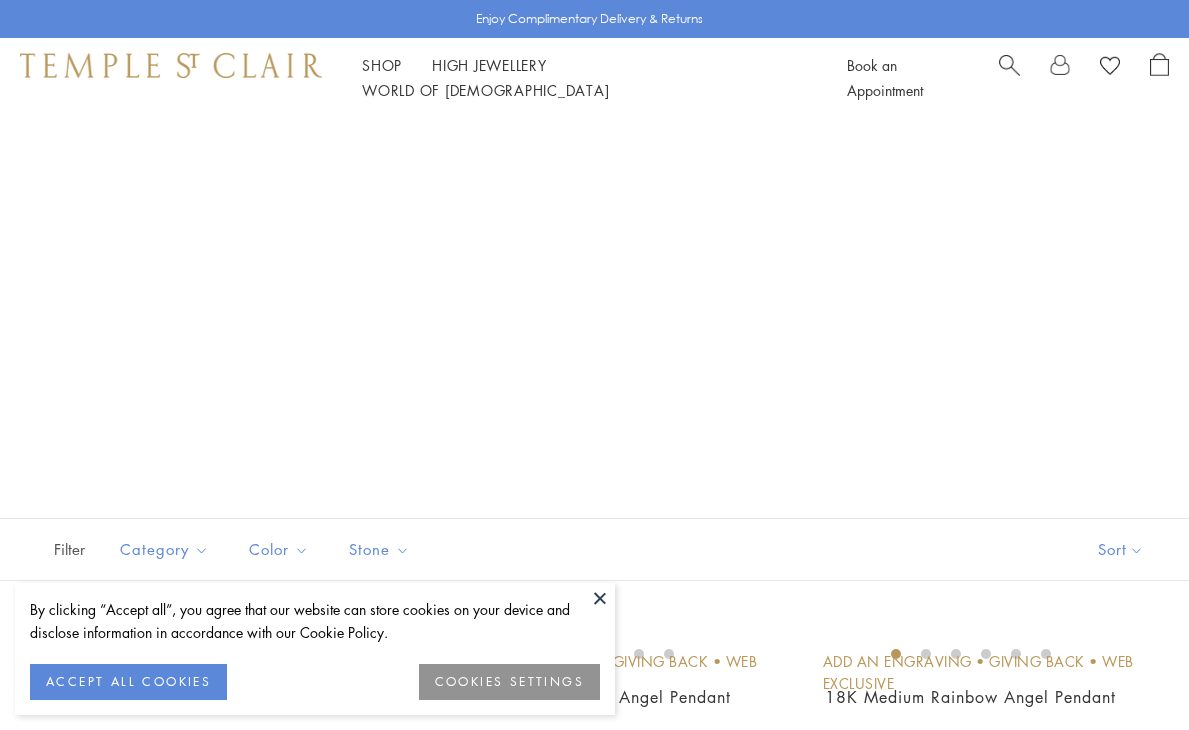scroll, scrollTop: 1060, scrollLeft: 0, axis: vertical 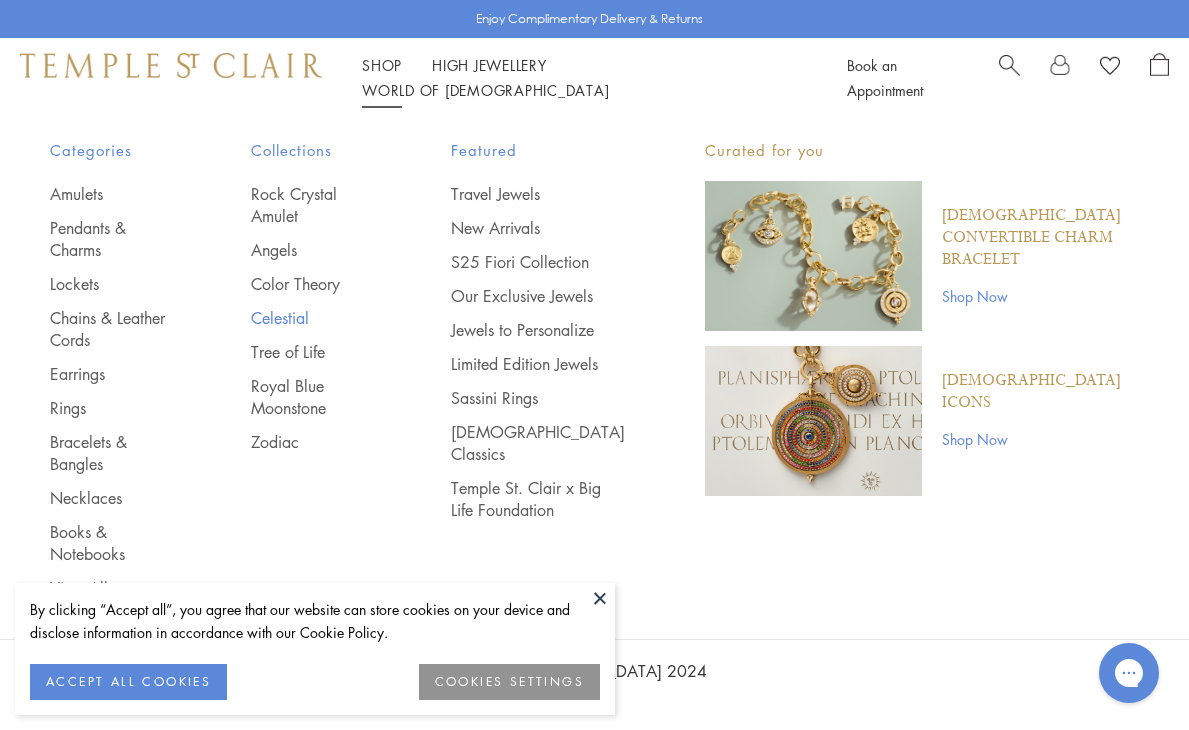 click on "Celestial" at bounding box center [311, 318] 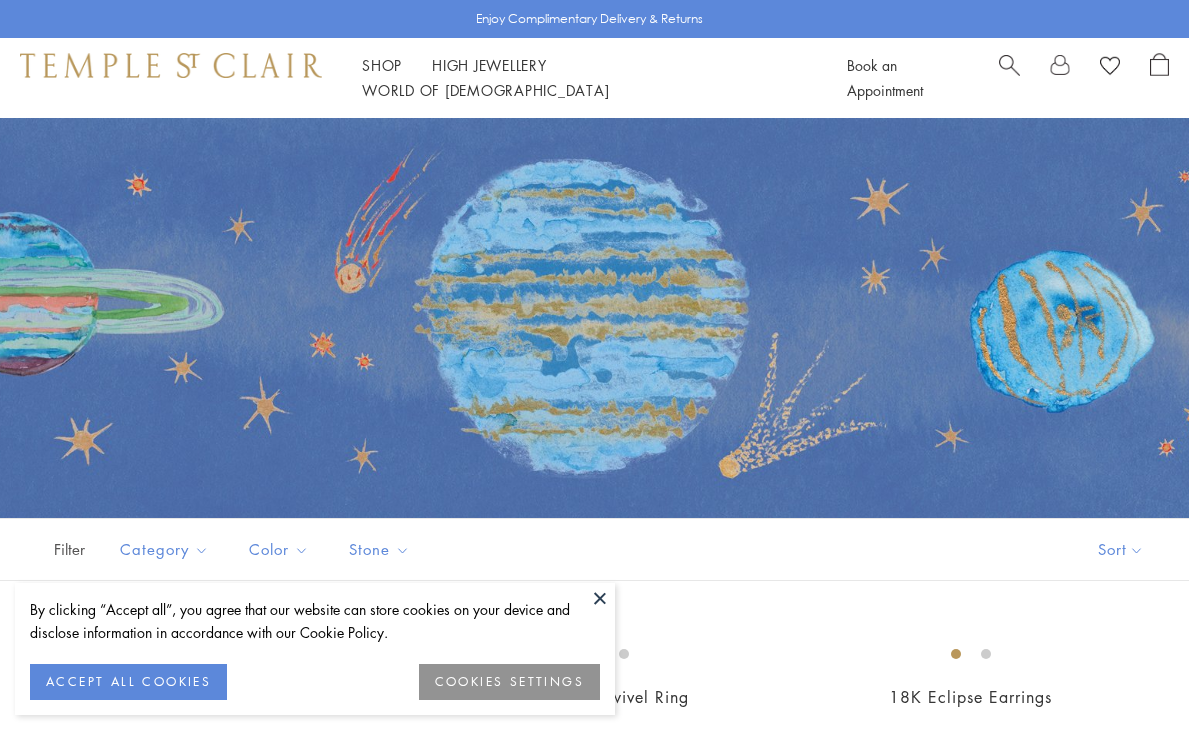 scroll, scrollTop: 0, scrollLeft: 0, axis: both 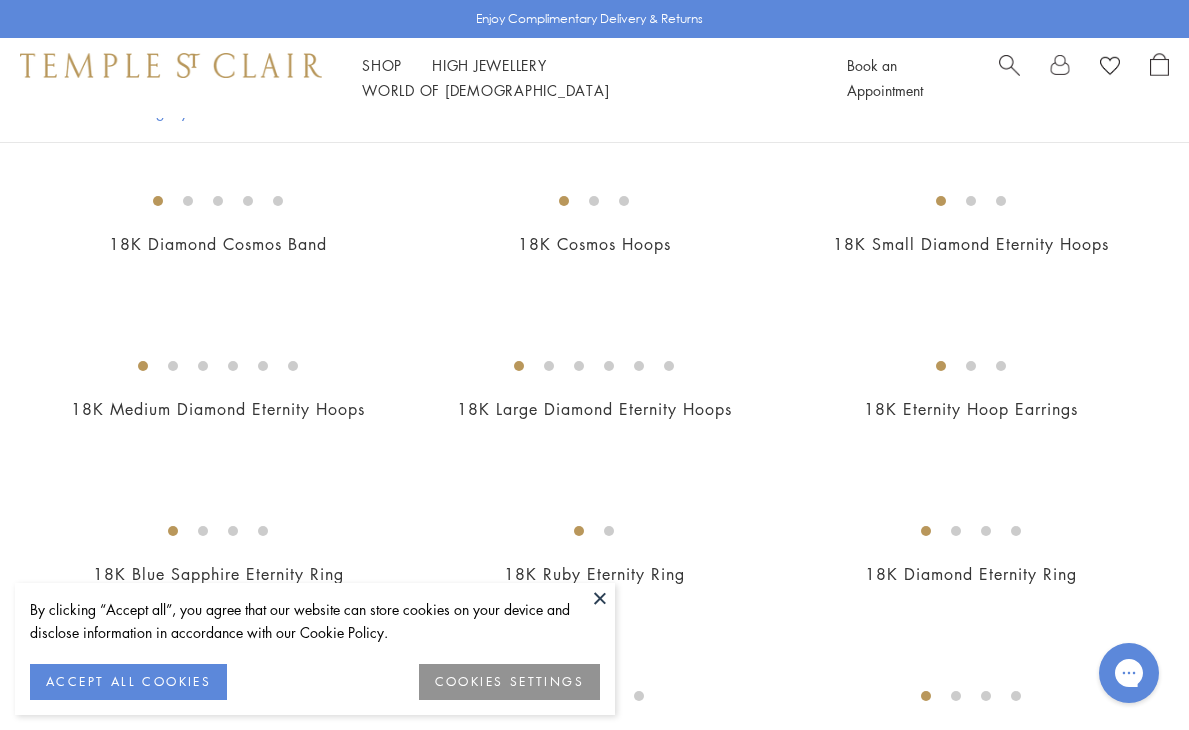 click at bounding box center [0, 0] 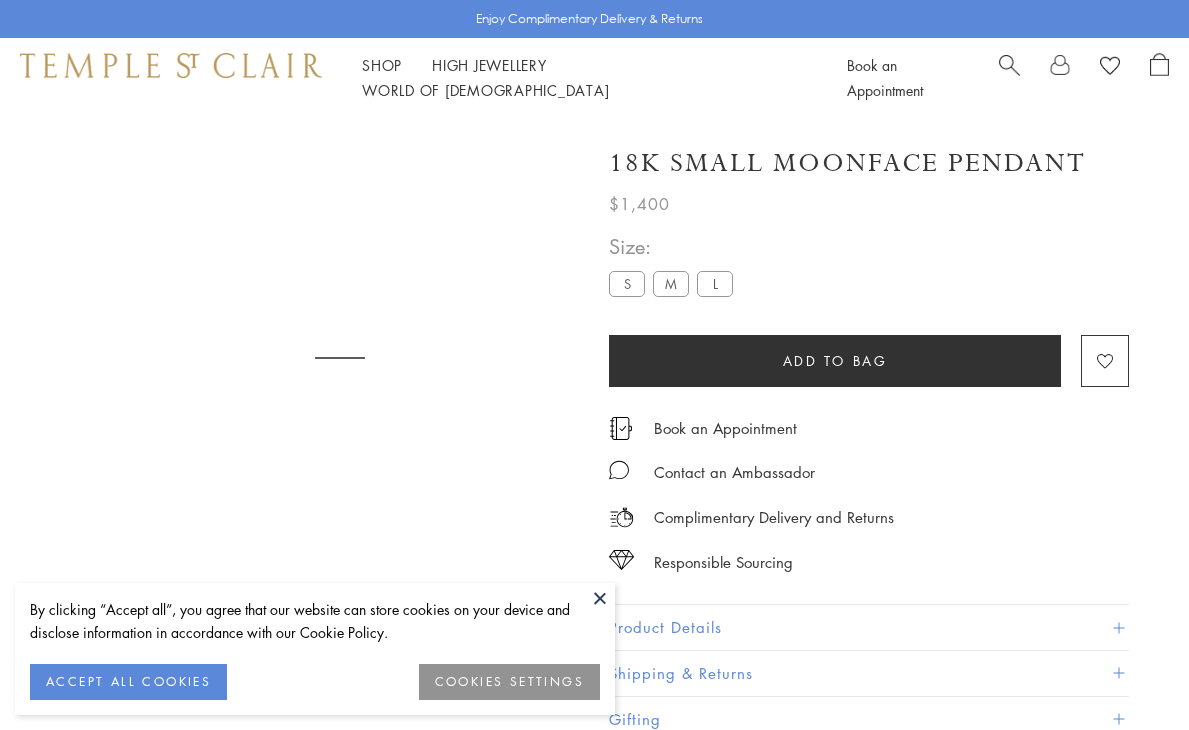 scroll, scrollTop: 0, scrollLeft: 0, axis: both 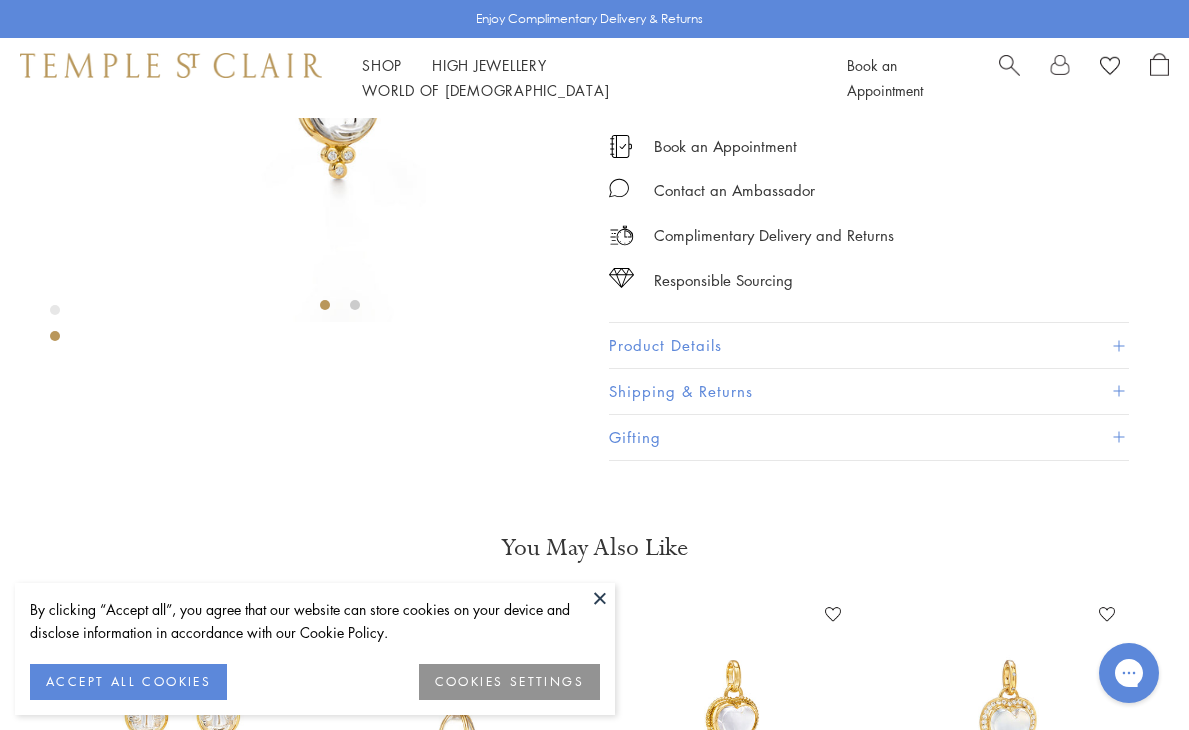 click at bounding box center [-140, 82] 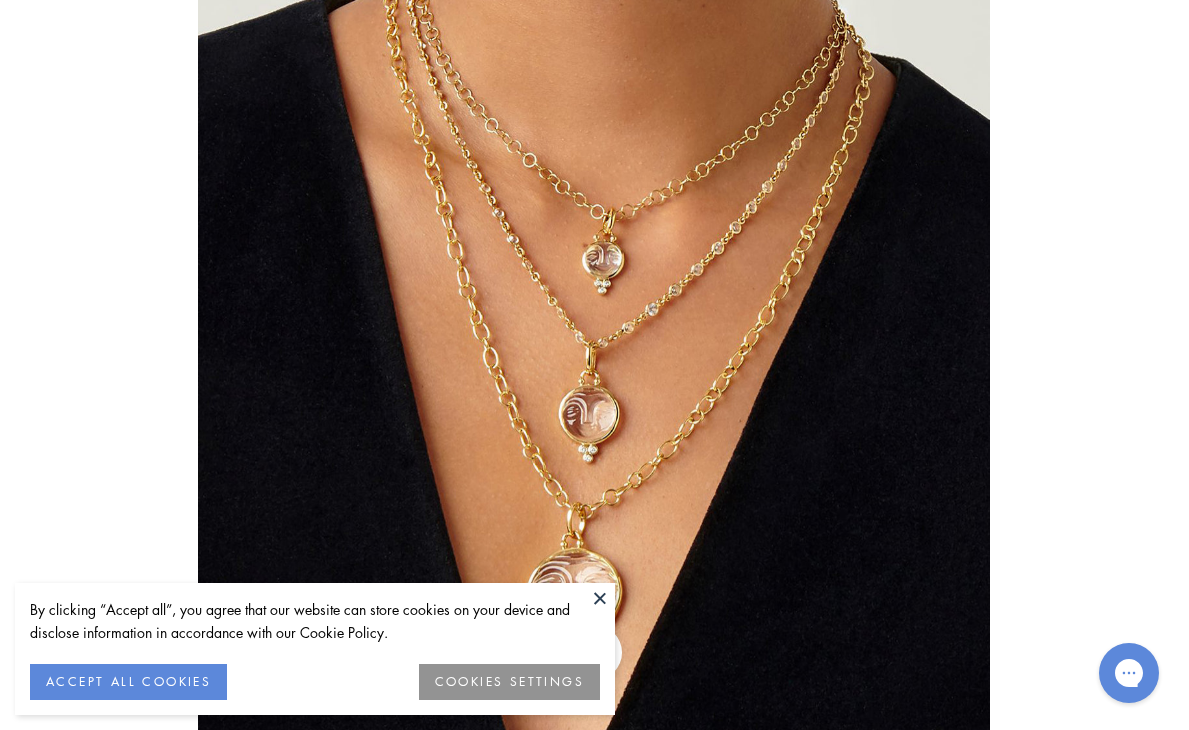 click at bounding box center (594, 365) 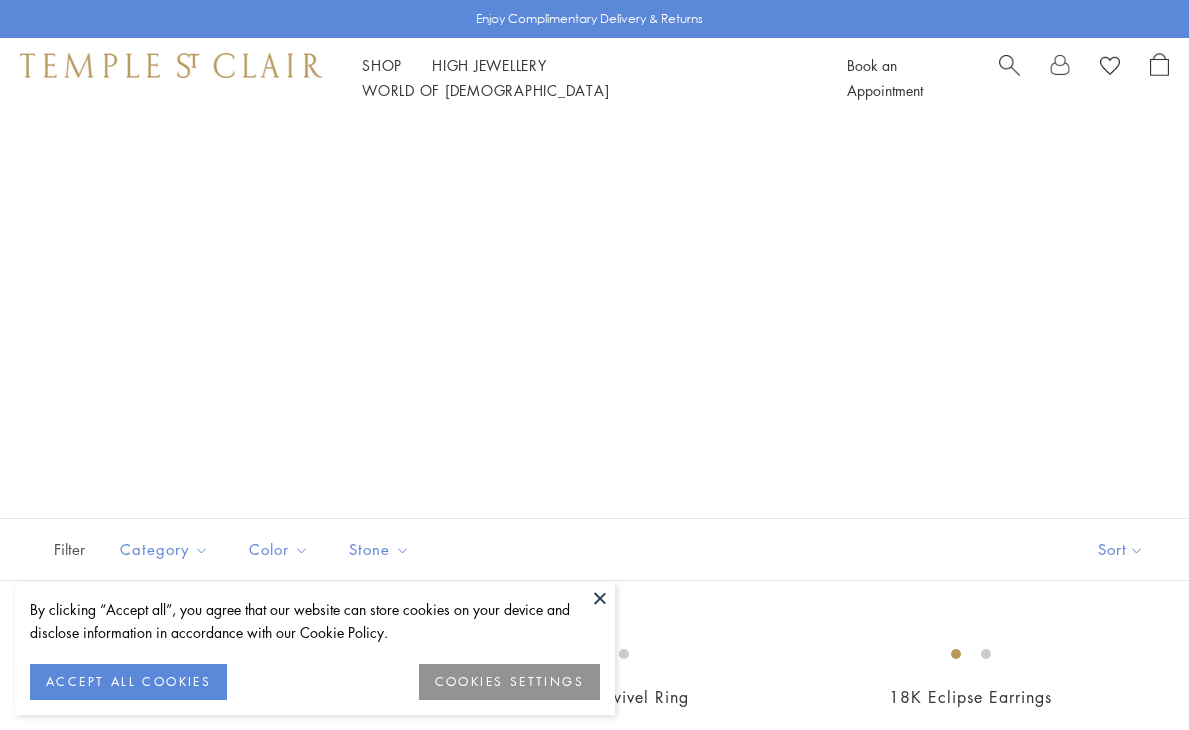 scroll, scrollTop: 1963, scrollLeft: 0, axis: vertical 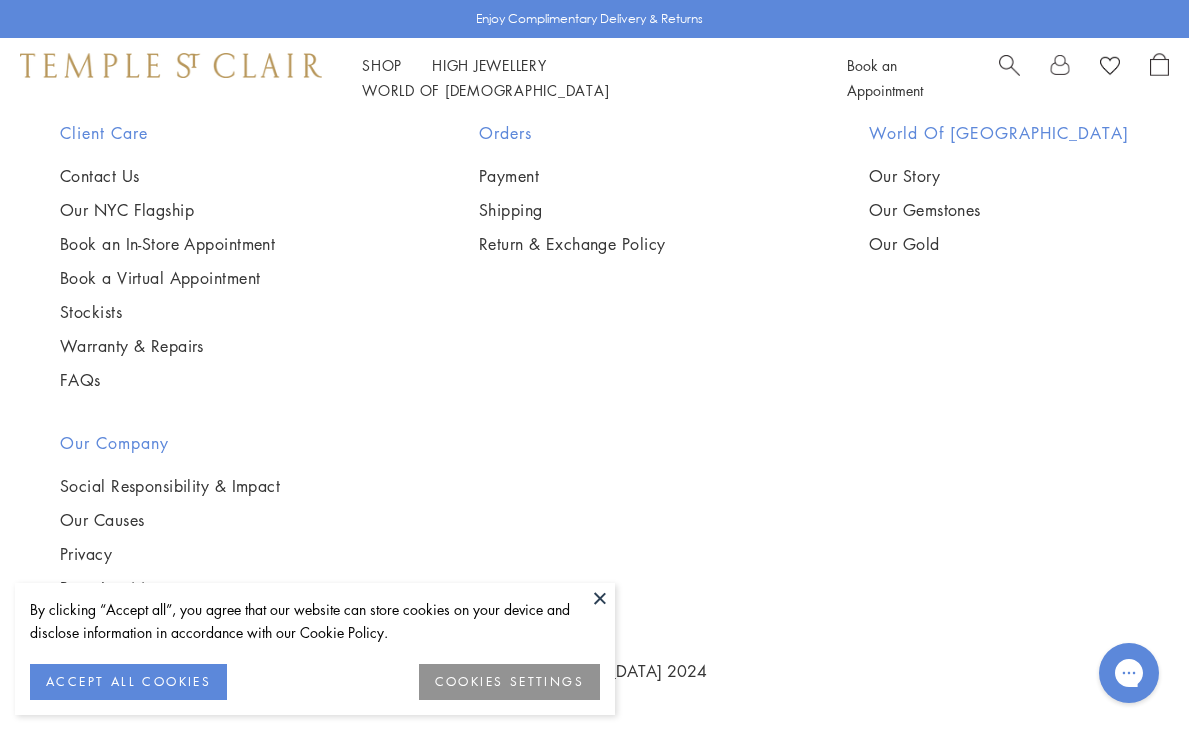 click on "2" at bounding box center (563, -308) 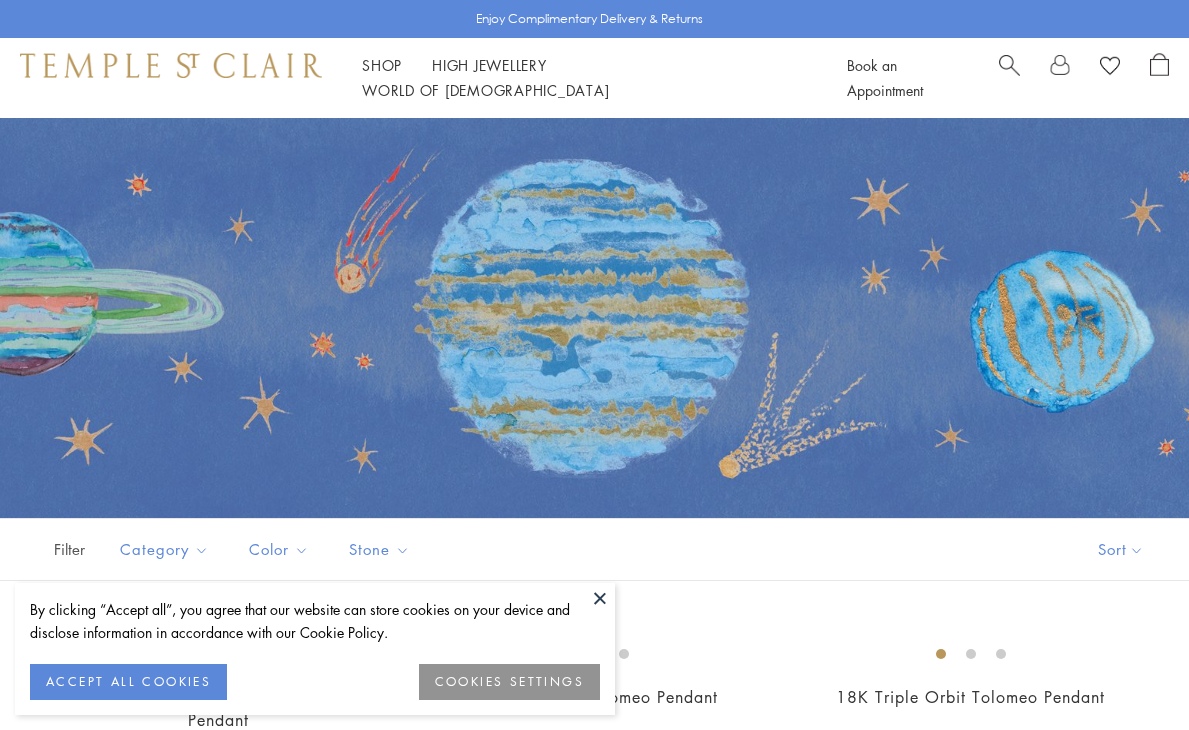 scroll, scrollTop: 0, scrollLeft: 0, axis: both 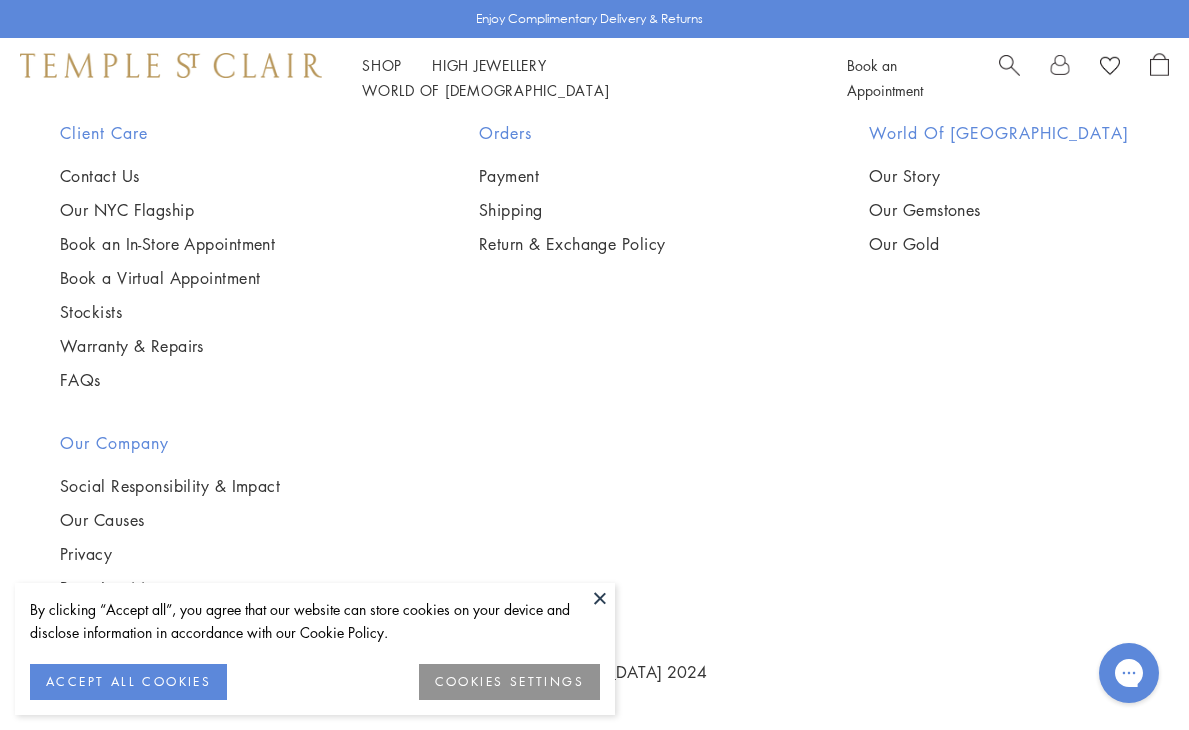 click on "3" at bounding box center (660, -308) 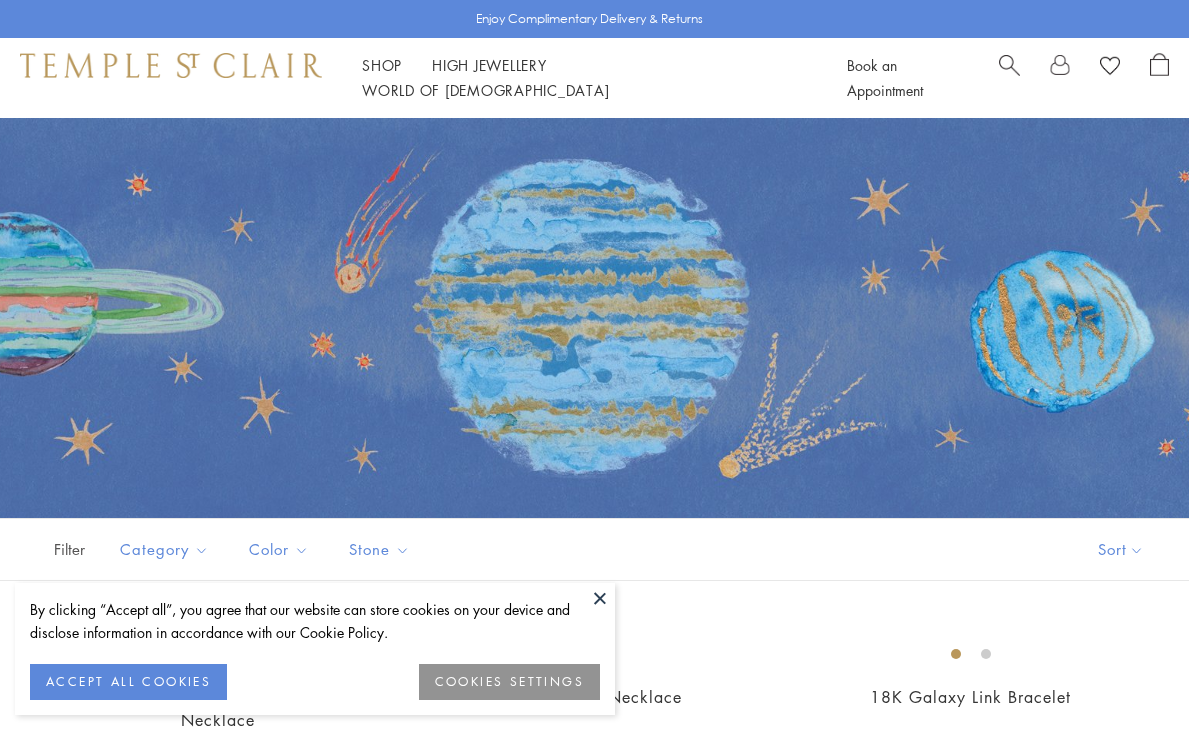 scroll, scrollTop: 0, scrollLeft: 0, axis: both 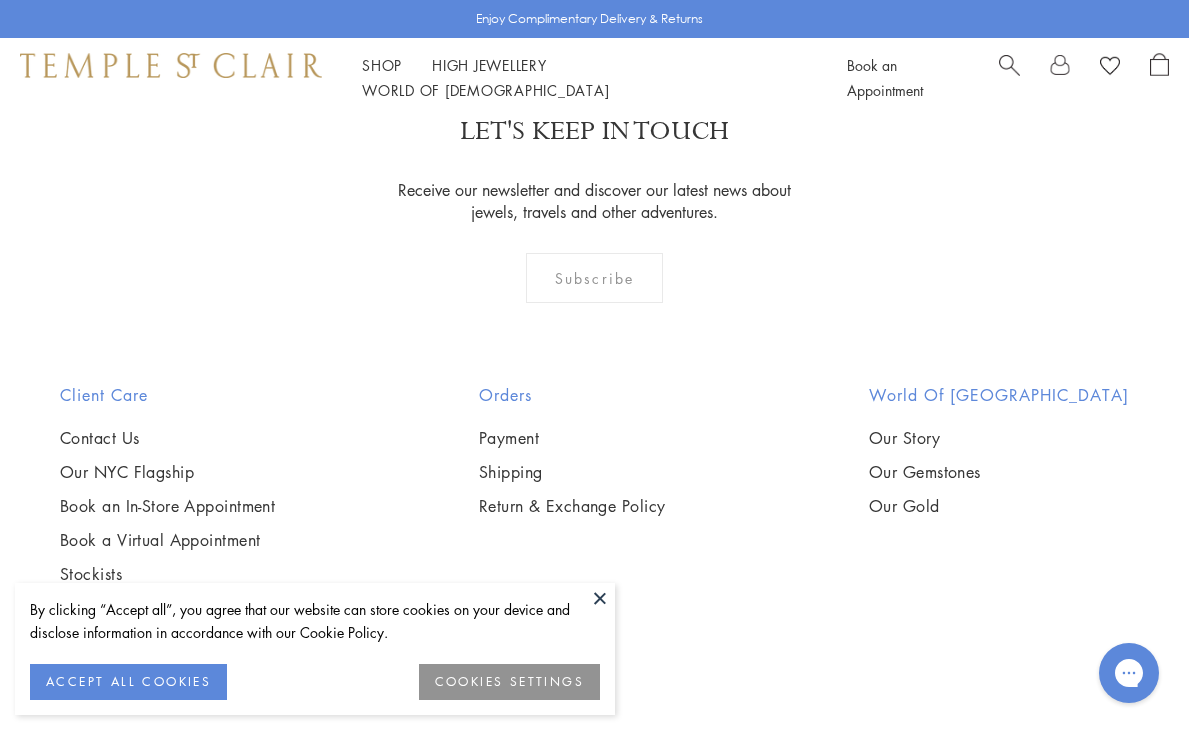 click on "3" at bounding box center (692, -45) 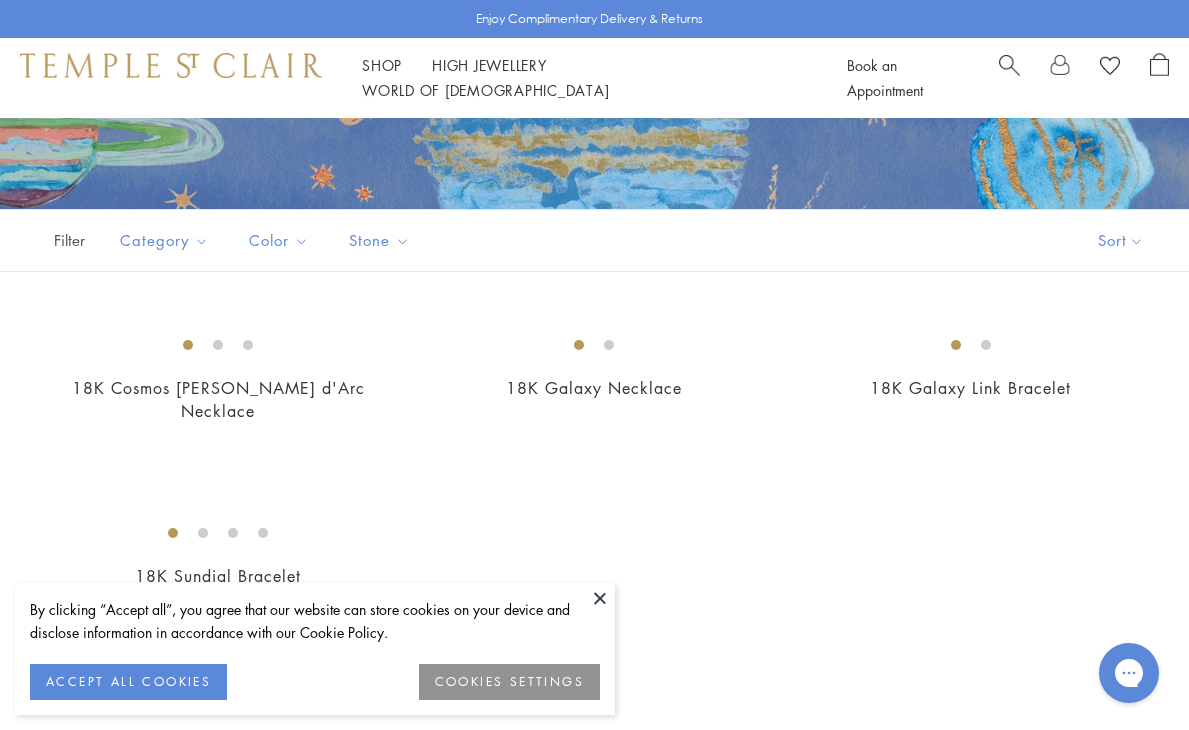 scroll, scrollTop: 0, scrollLeft: 0, axis: both 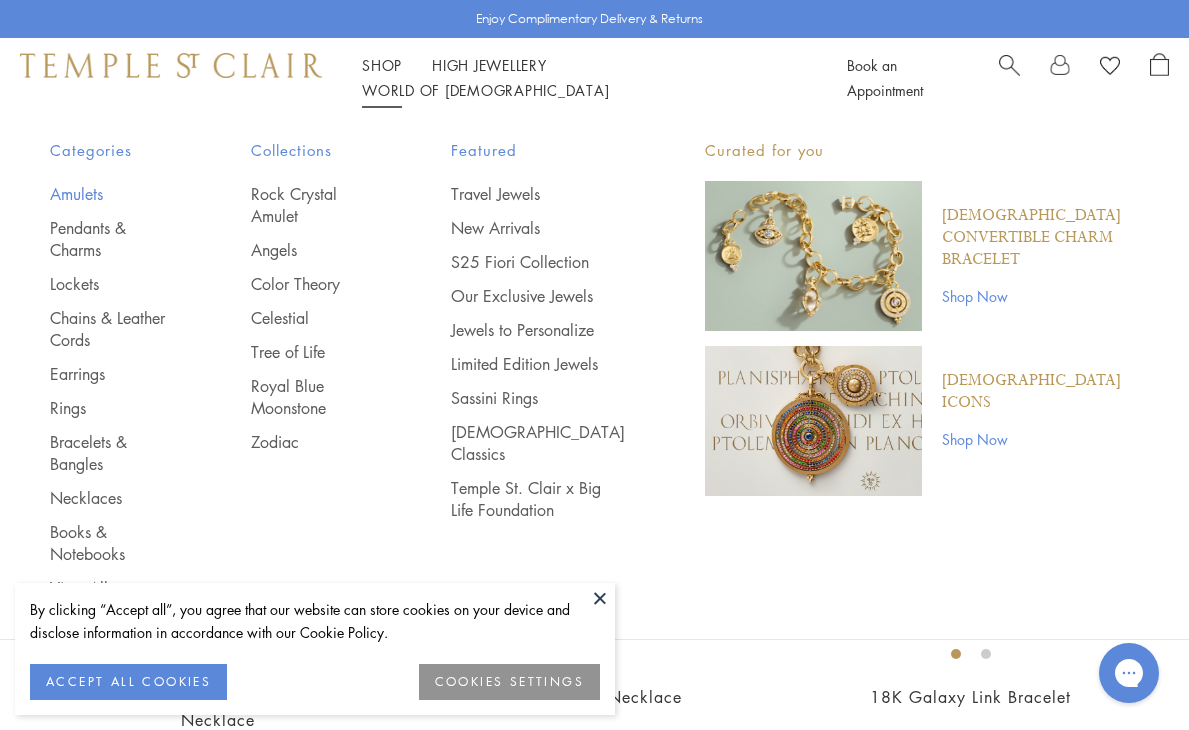 click on "Amulets" at bounding box center (110, 194) 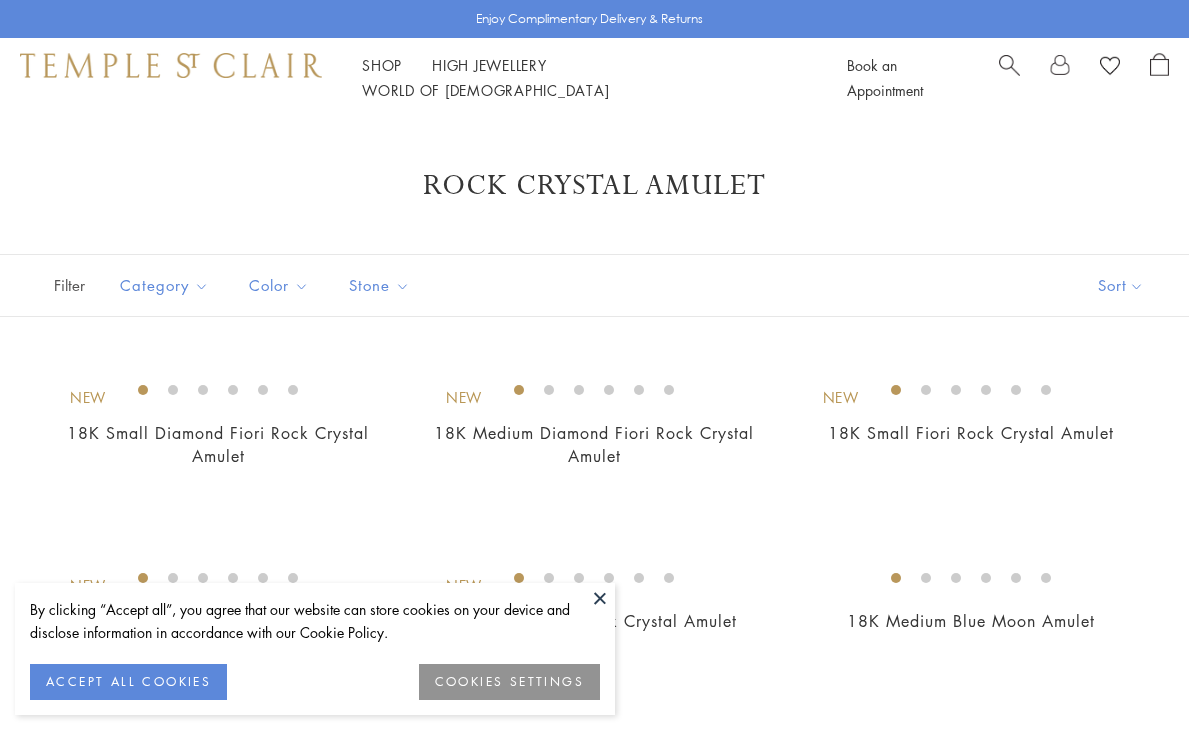 scroll, scrollTop: 0, scrollLeft: 0, axis: both 